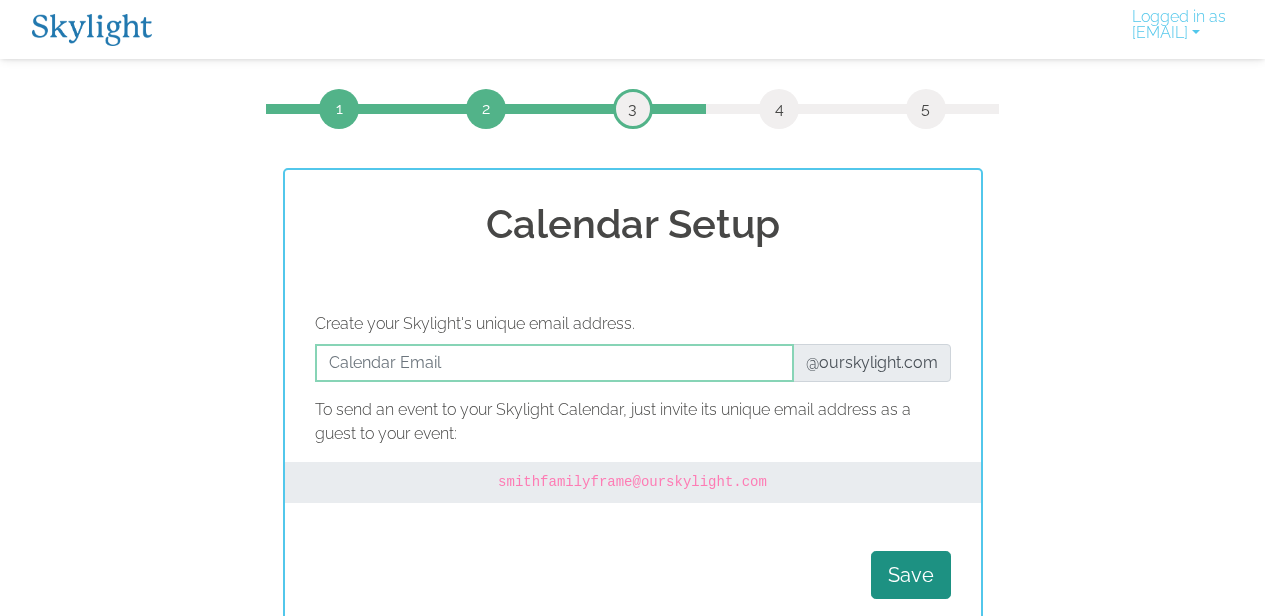 scroll, scrollTop: 0, scrollLeft: 0, axis: both 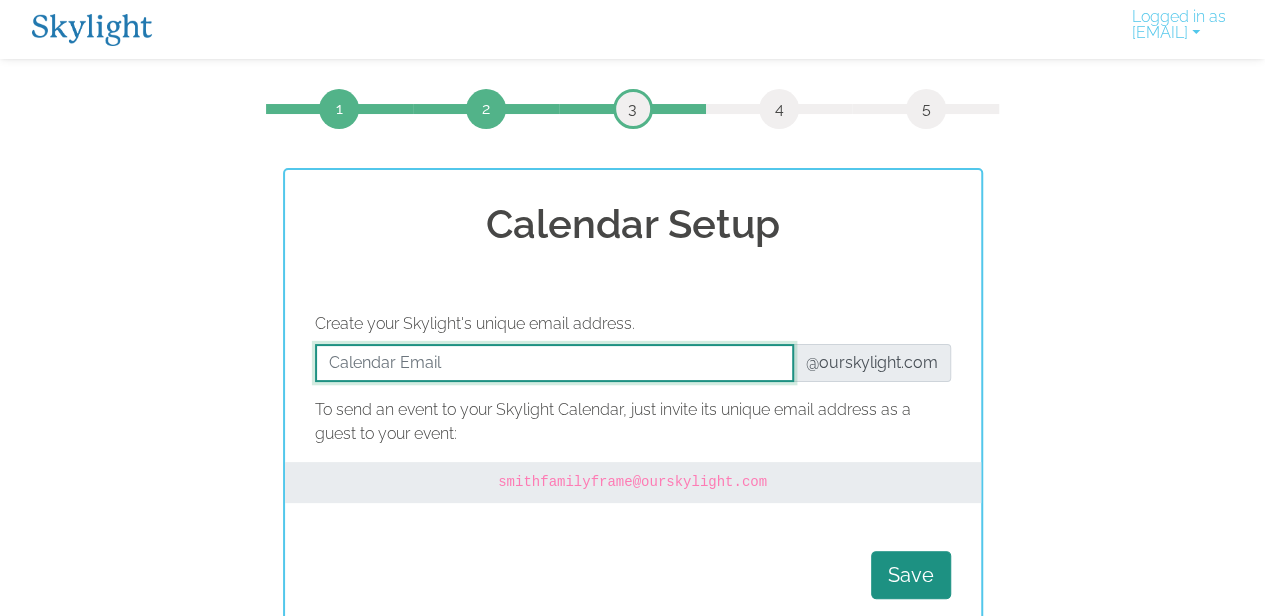 click at bounding box center [554, 363] 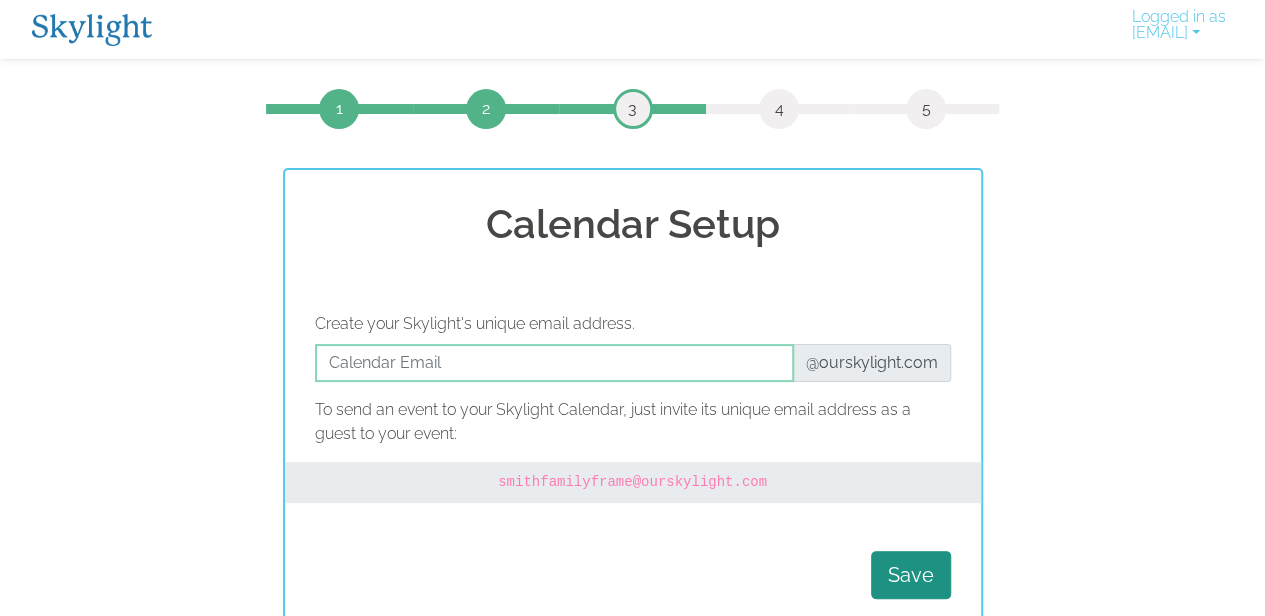 click on "To send an event to your Skylight Calendar, just invite its unique email address as a guest to your event:" at bounding box center [633, 422] 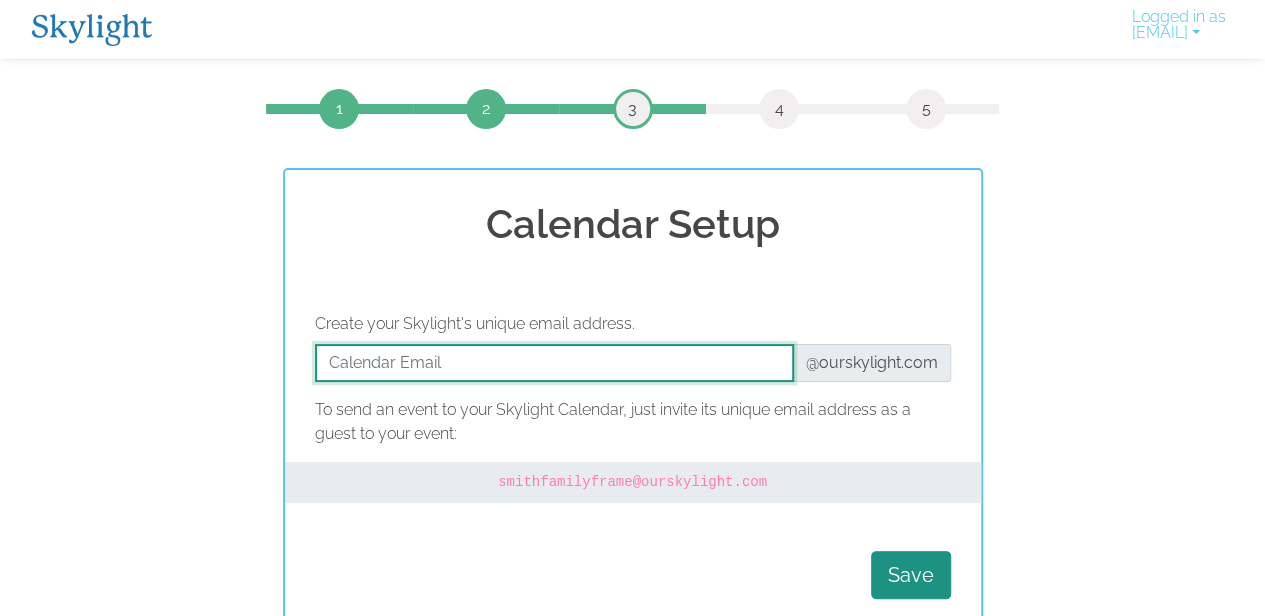 click at bounding box center (554, 363) 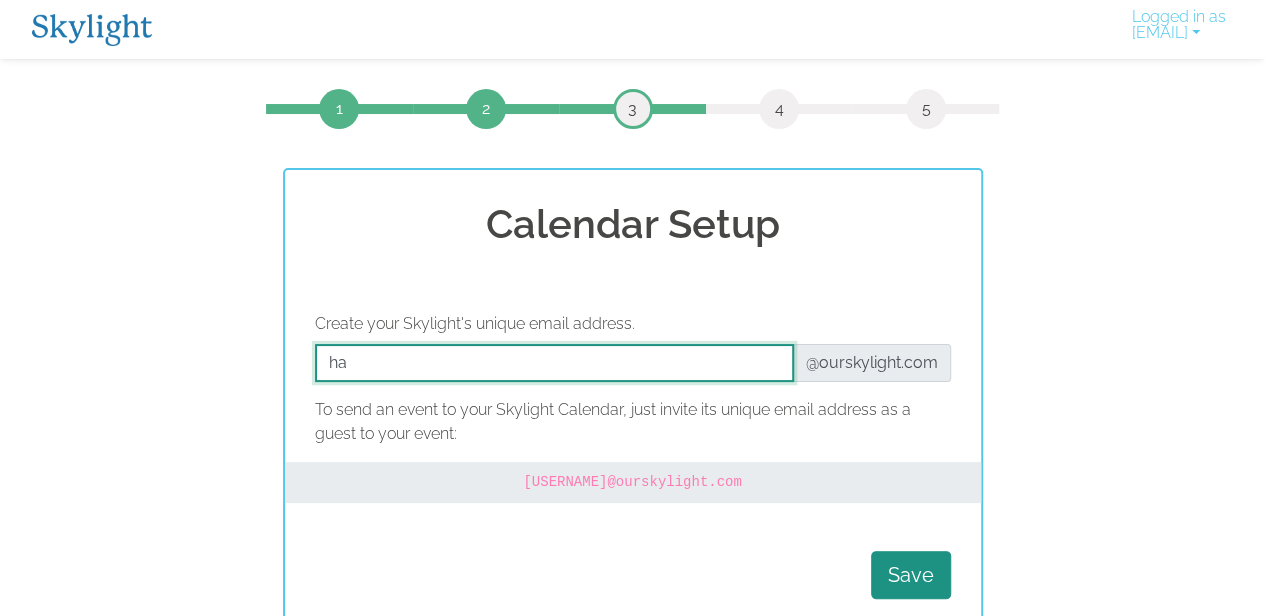 type on "h" 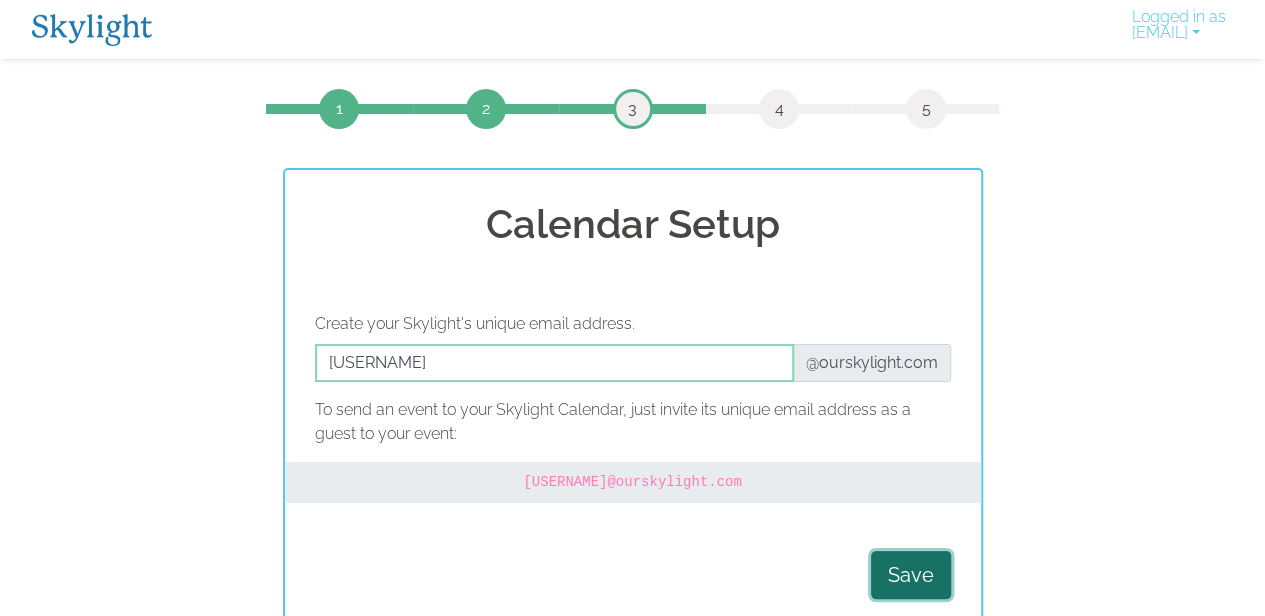 click on "Save" at bounding box center [911, 575] 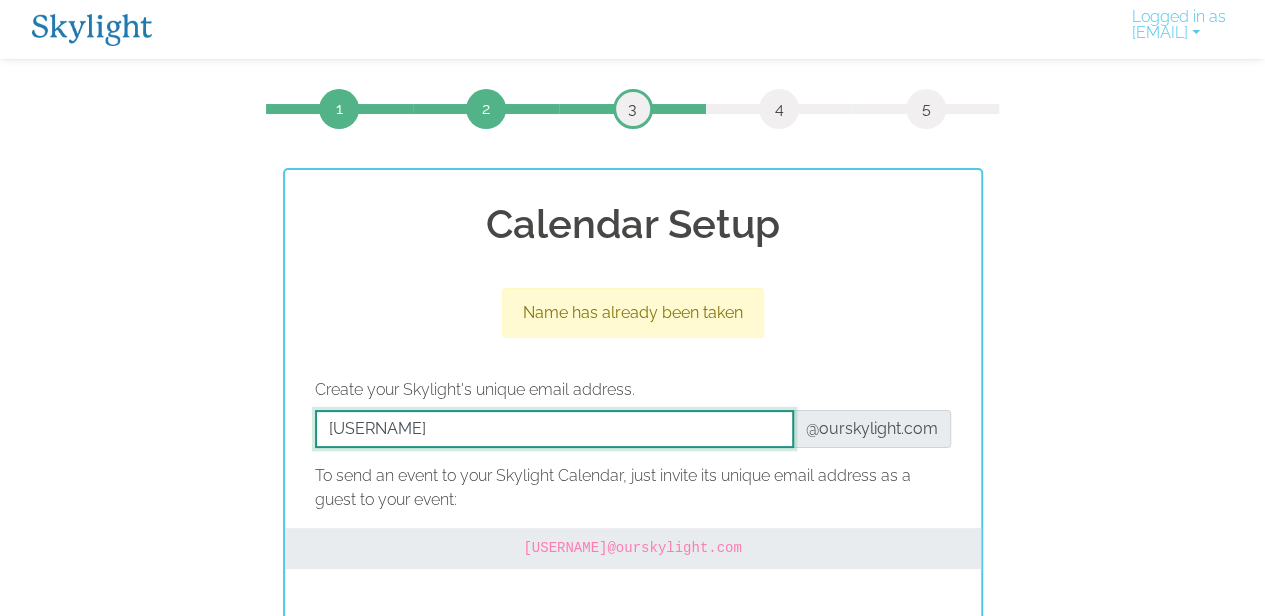 click at bounding box center (554, 429) 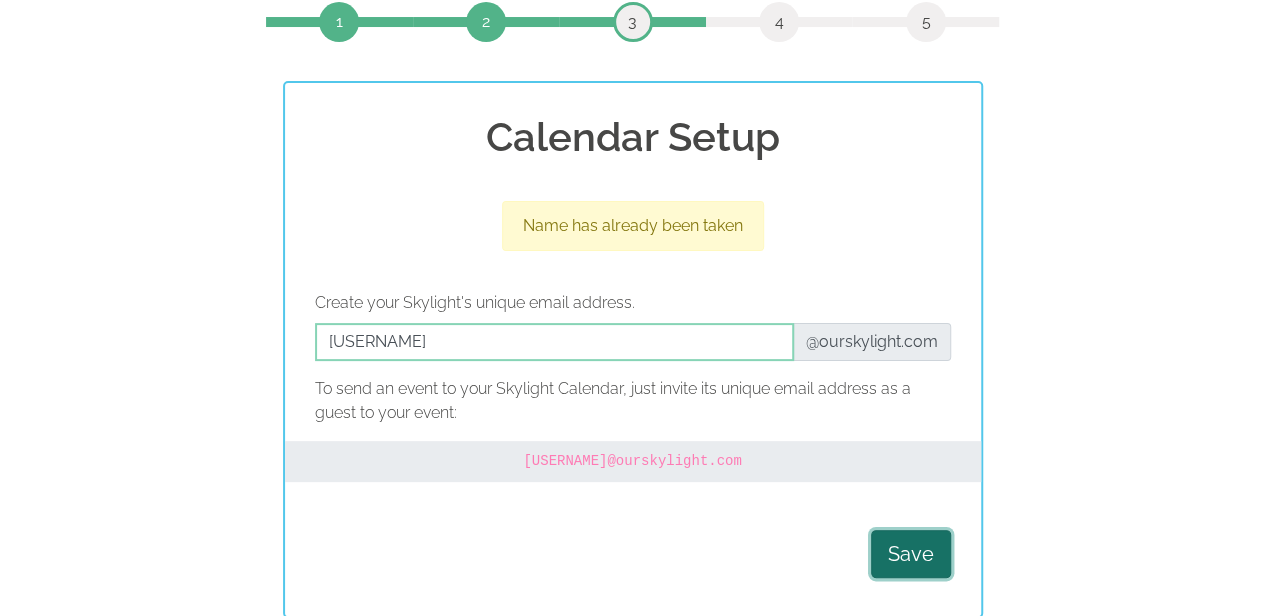 click on "Save" at bounding box center (911, 554) 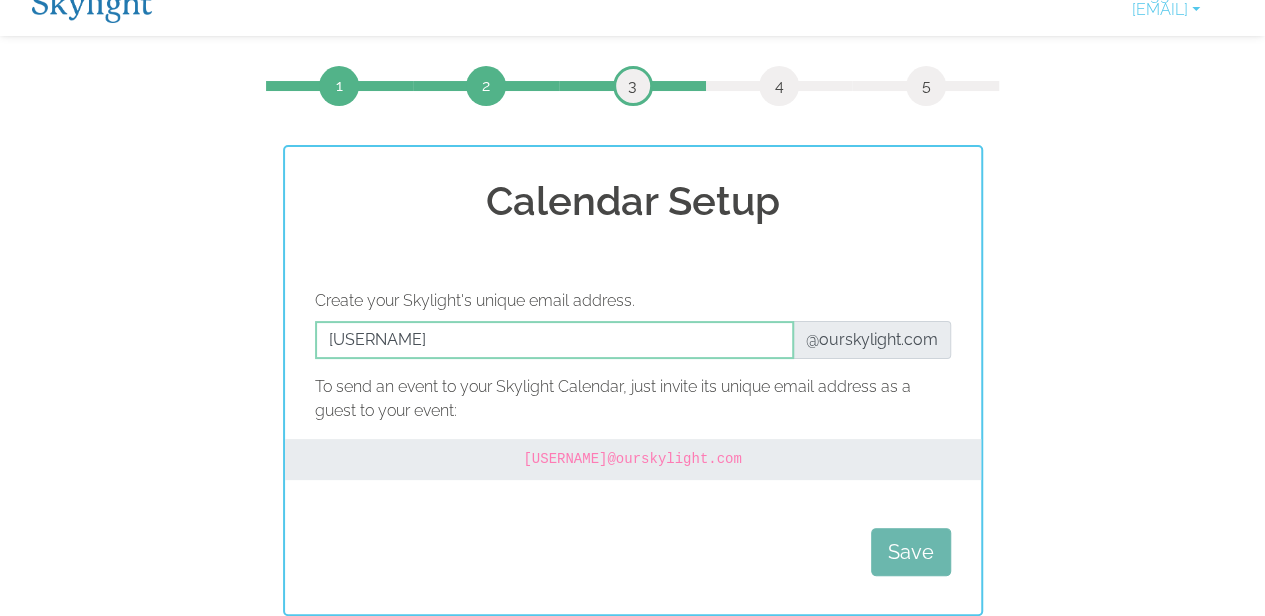 scroll, scrollTop: 87, scrollLeft: 0, axis: vertical 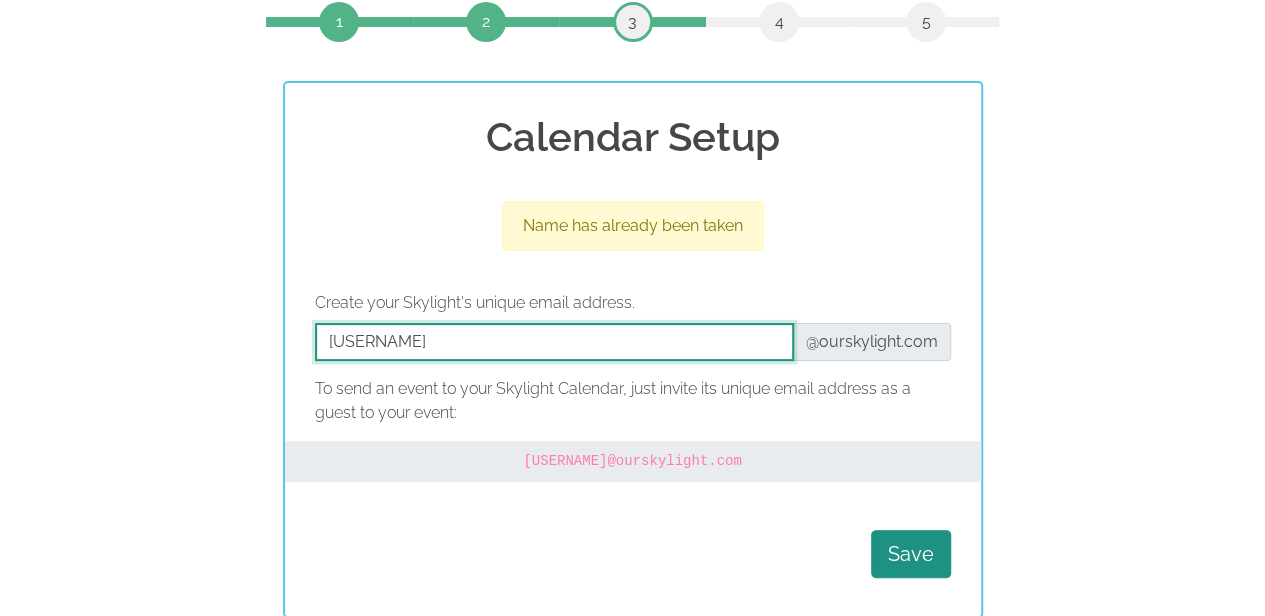 click at bounding box center (554, 342) 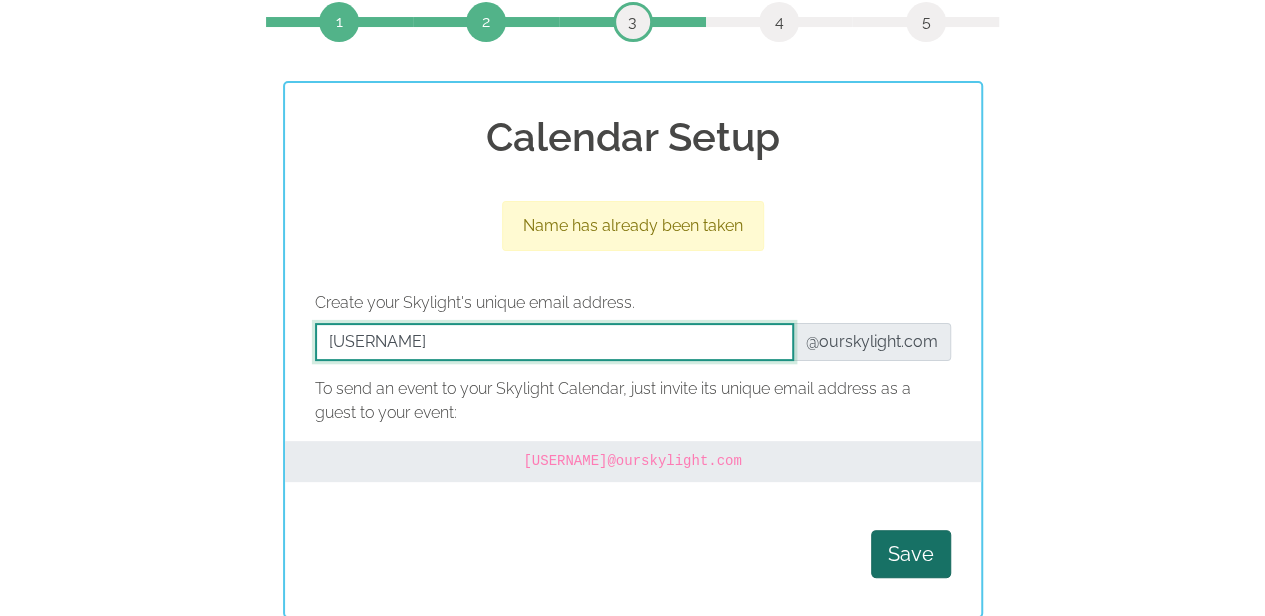 type on "HayesHouse1773" 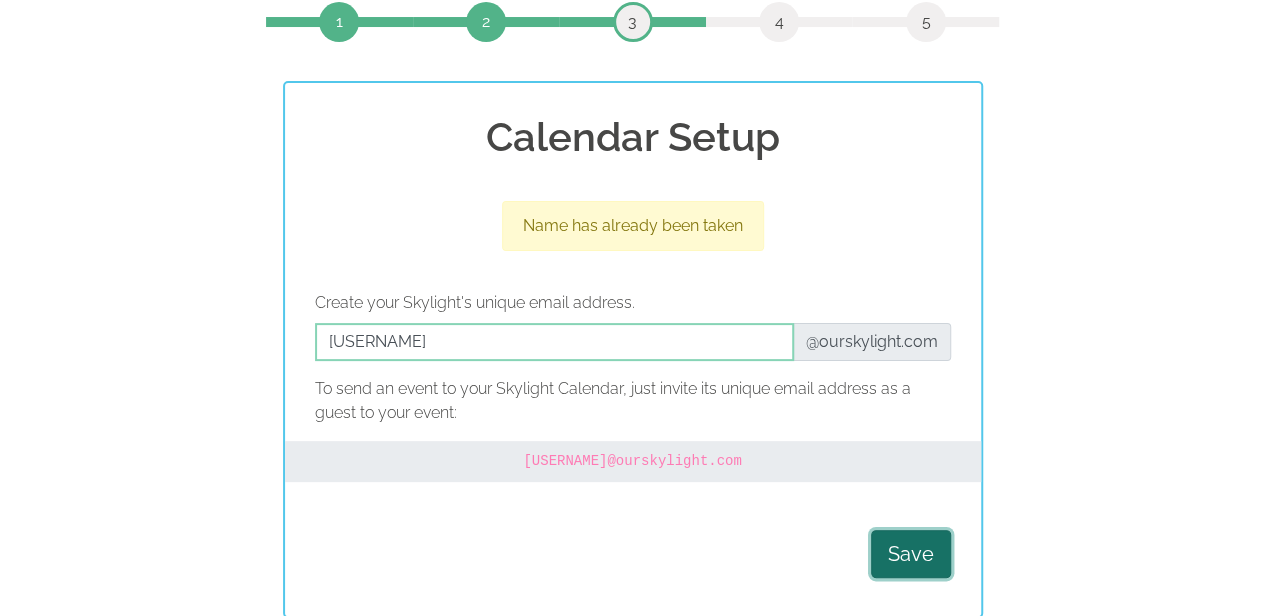 click on "Save" at bounding box center (911, 554) 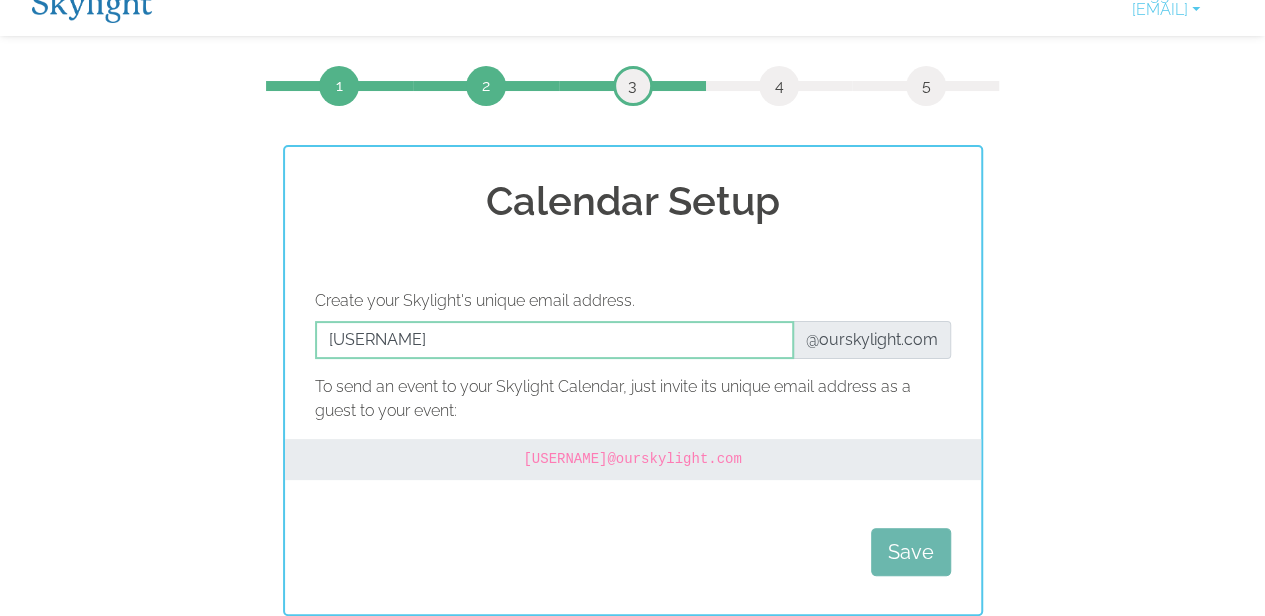 scroll, scrollTop: 22, scrollLeft: 0, axis: vertical 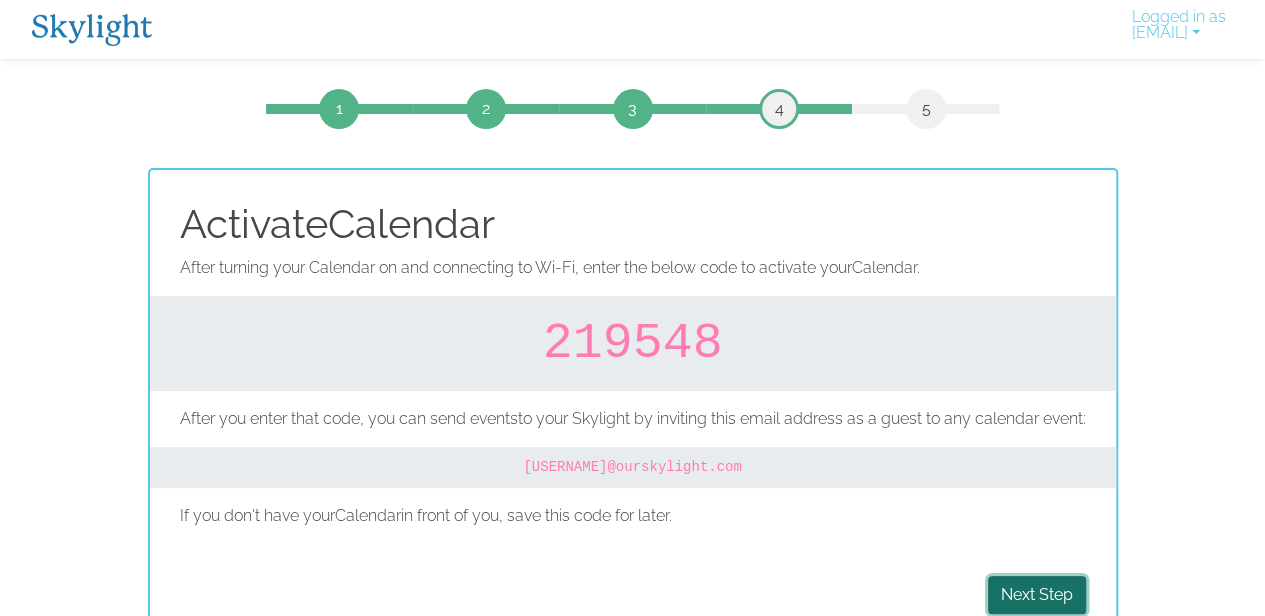 click on "Next Step" at bounding box center (1037, 595) 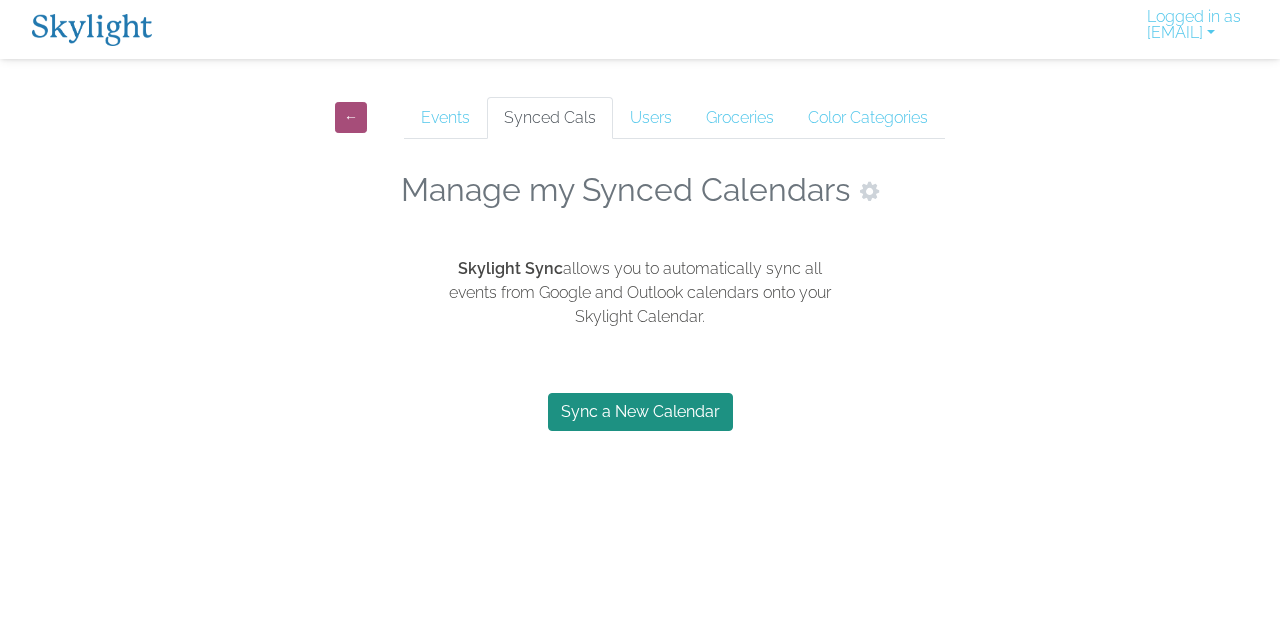 scroll, scrollTop: 0, scrollLeft: 0, axis: both 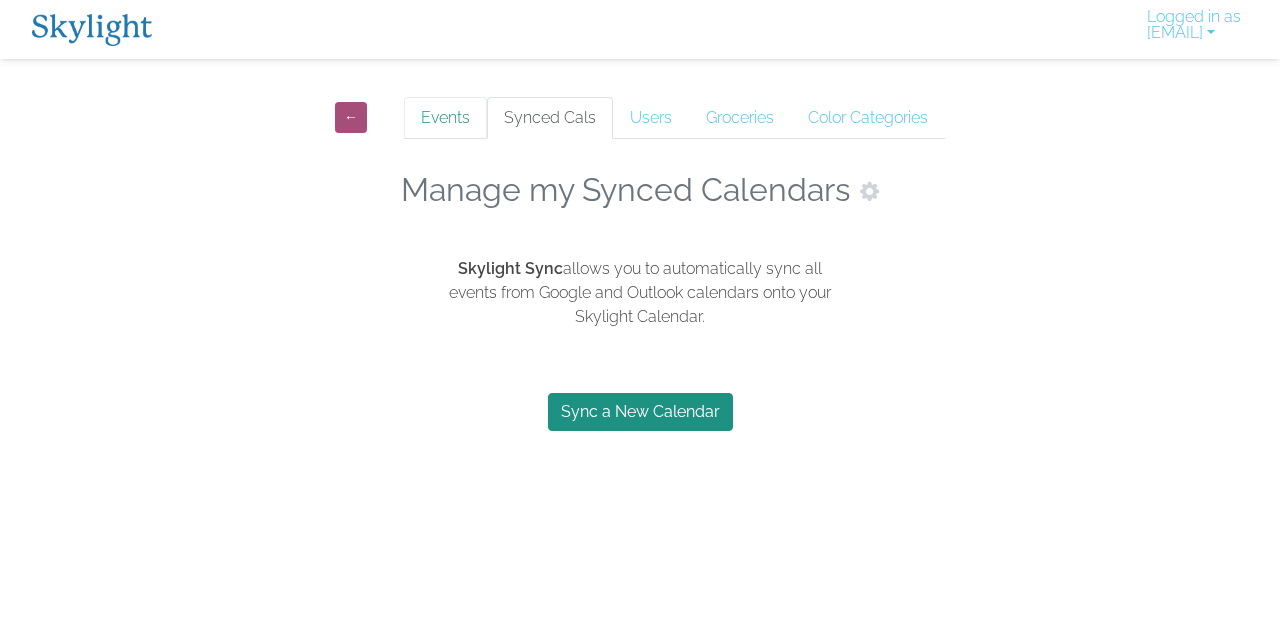 click on "Events" at bounding box center [445, 118] 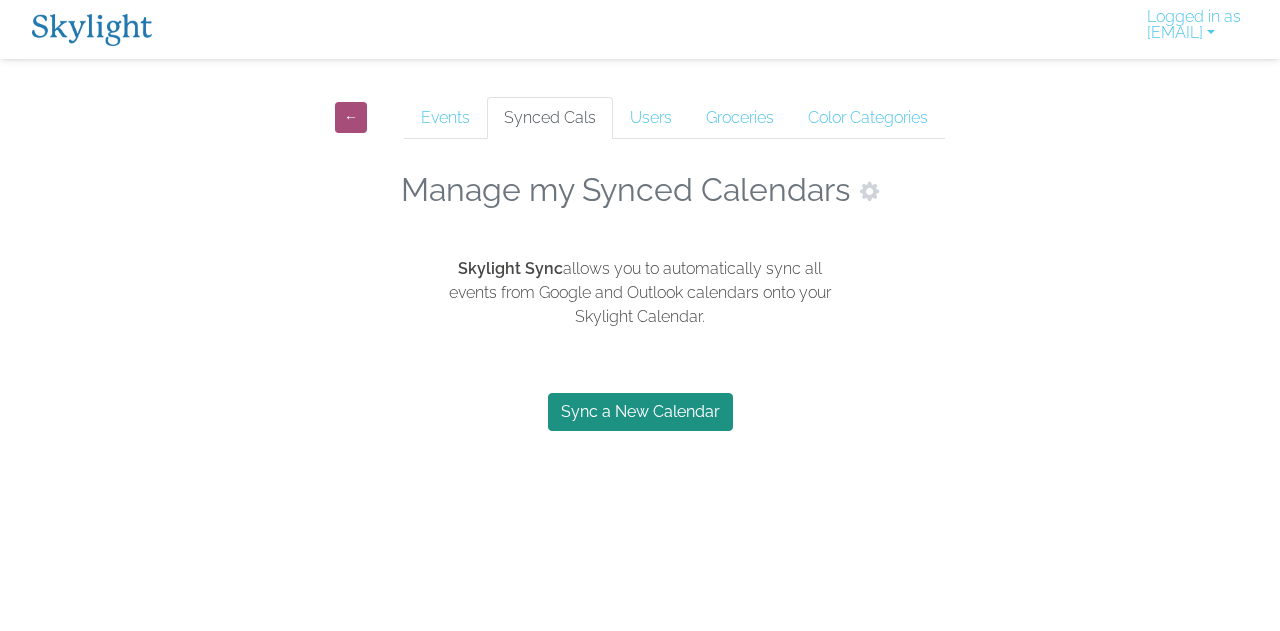 scroll, scrollTop: 0, scrollLeft: 0, axis: both 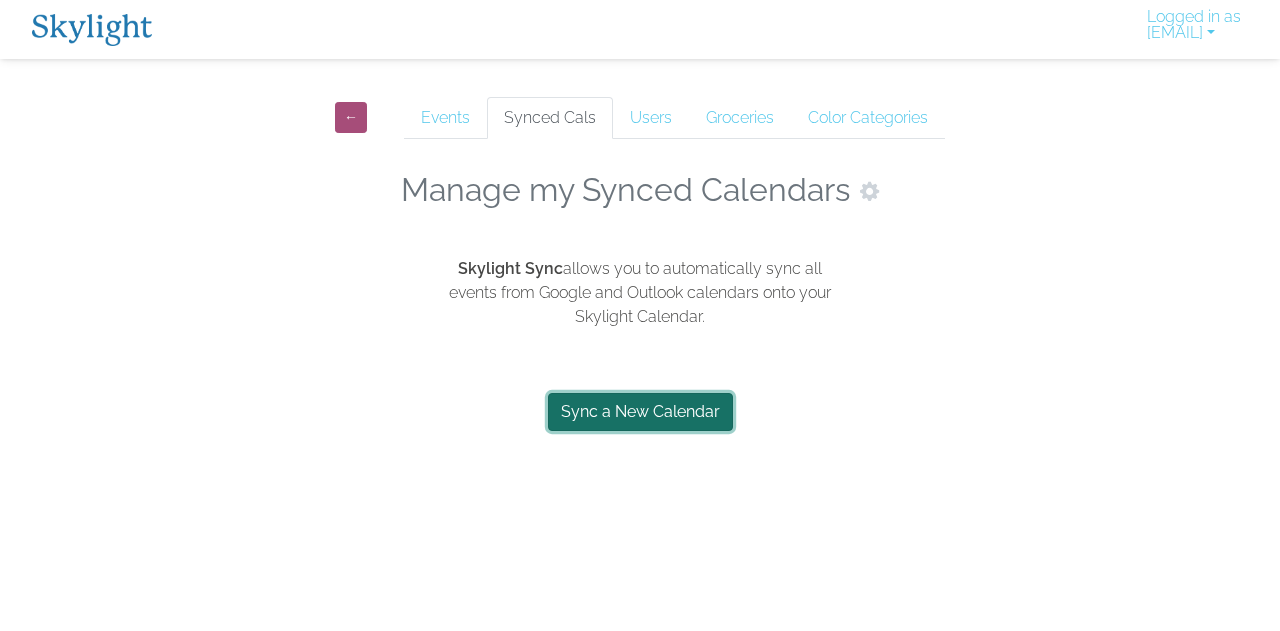click on "Sync a New Calendar" at bounding box center (640, 412) 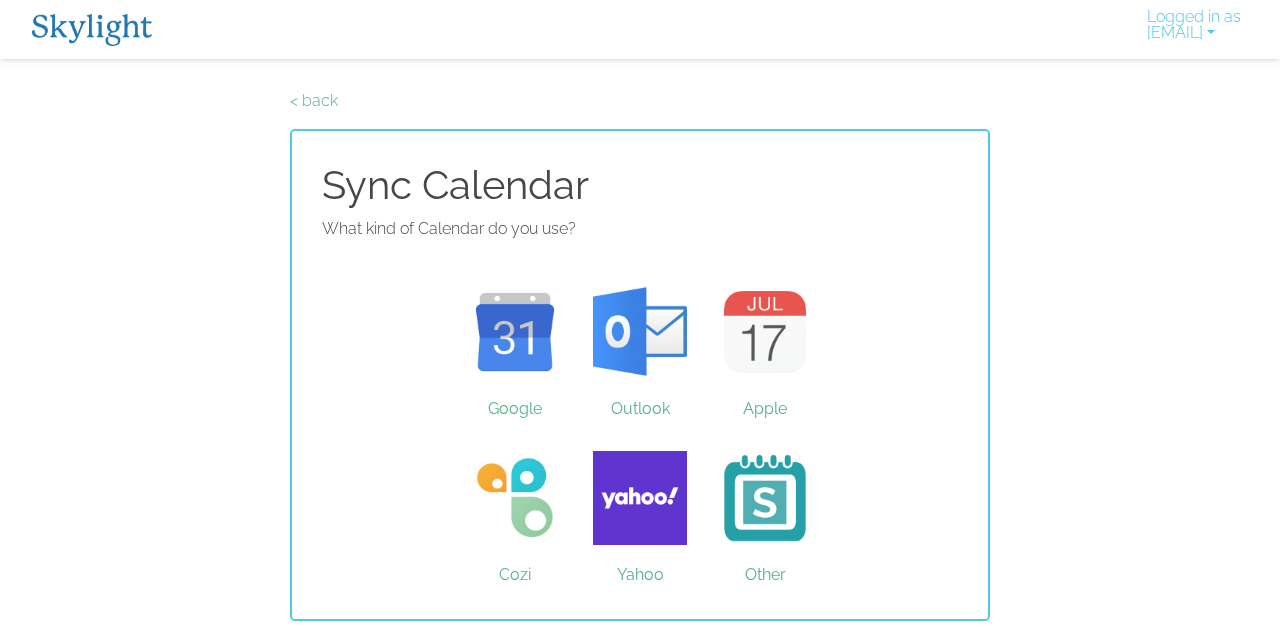 scroll, scrollTop: 0, scrollLeft: 0, axis: both 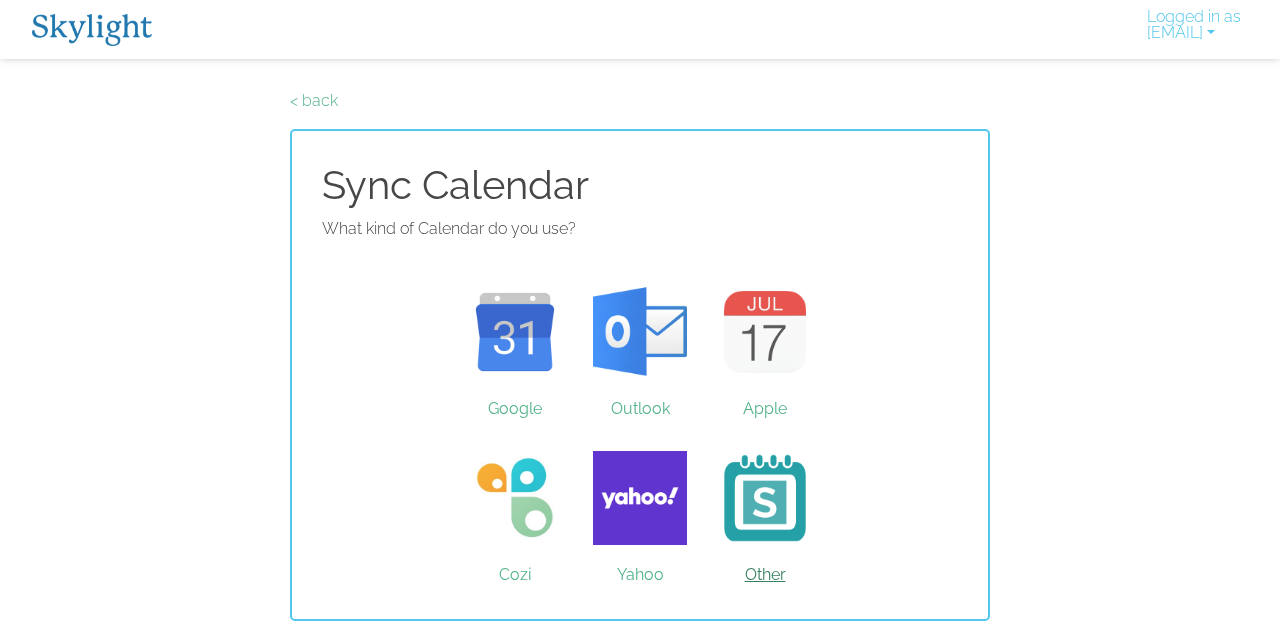 click on "Other" at bounding box center (765, 498) 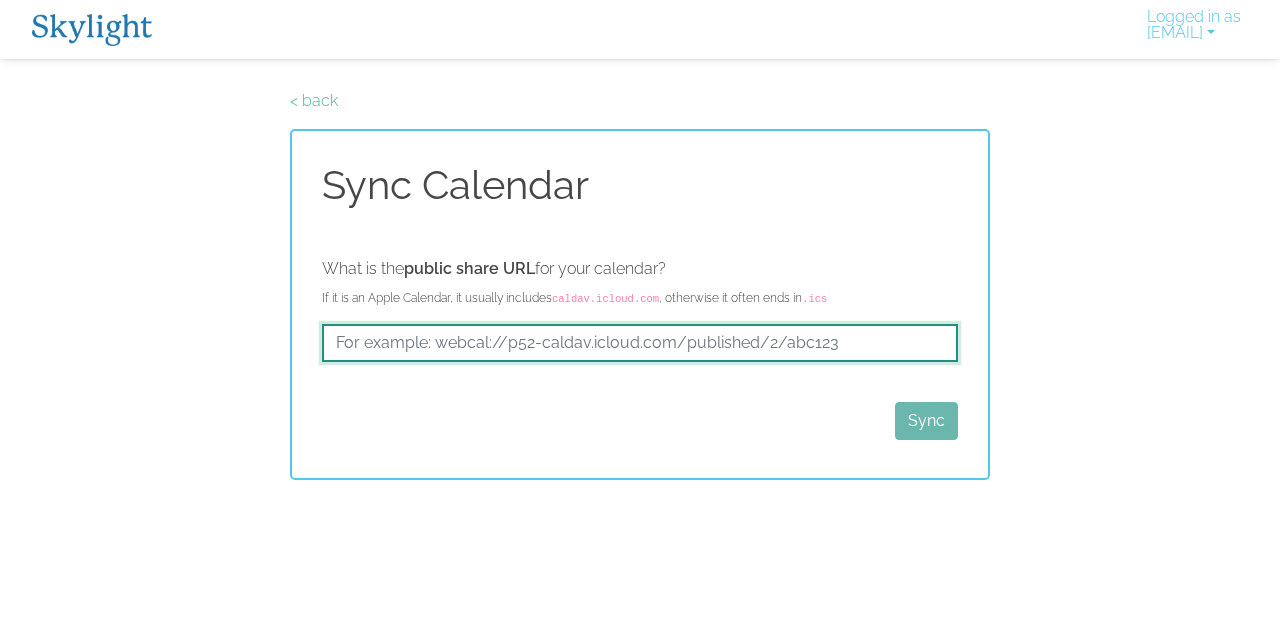 click at bounding box center (640, 343) 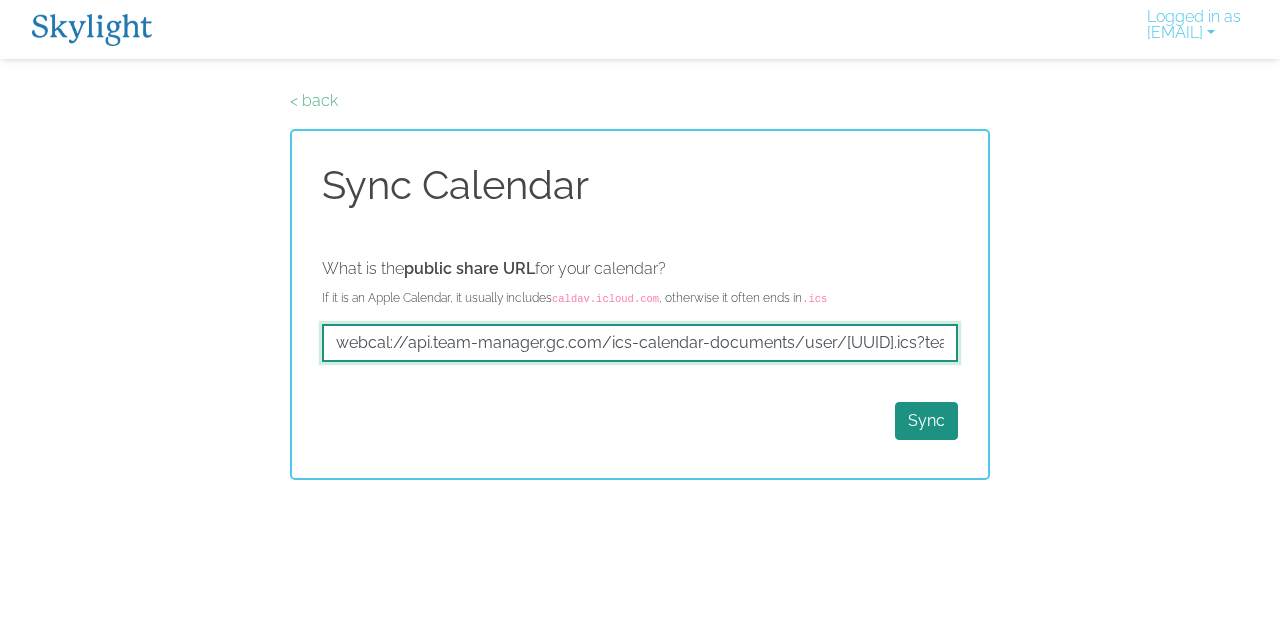 scroll, scrollTop: 0, scrollLeft: 1244, axis: horizontal 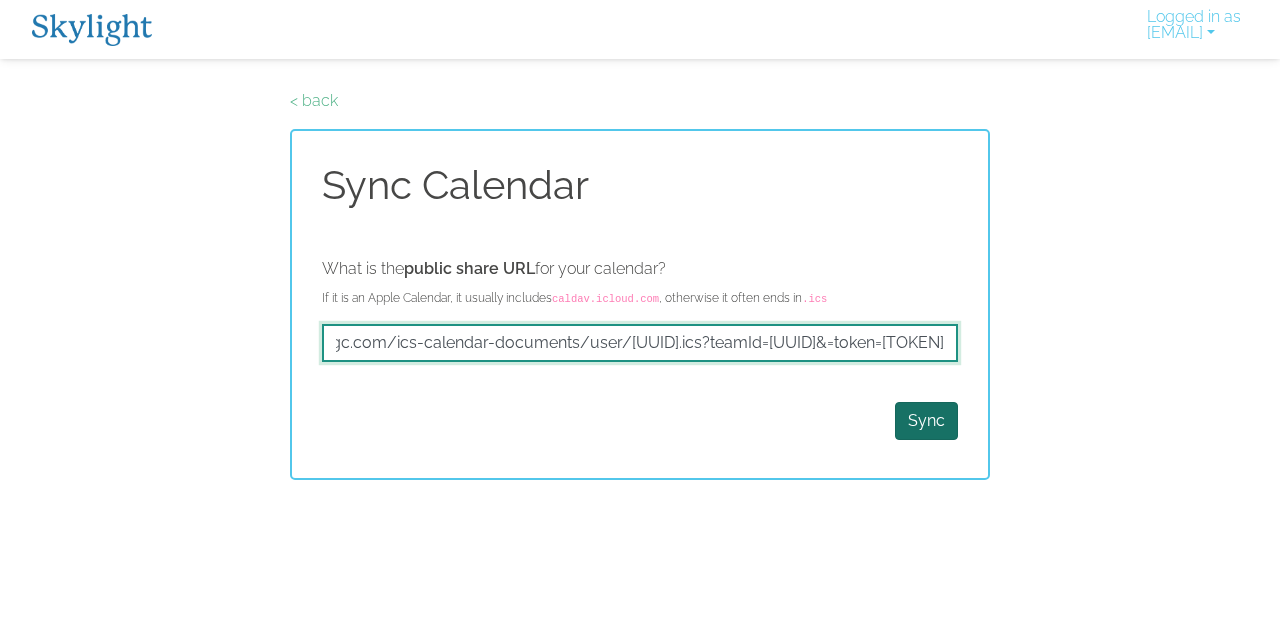 type on "webcal://api.team-manager.gc.com/ics-calendar-documents/user/[UUID].ics?teamId=[UUID]&=token=[TOKEN]" 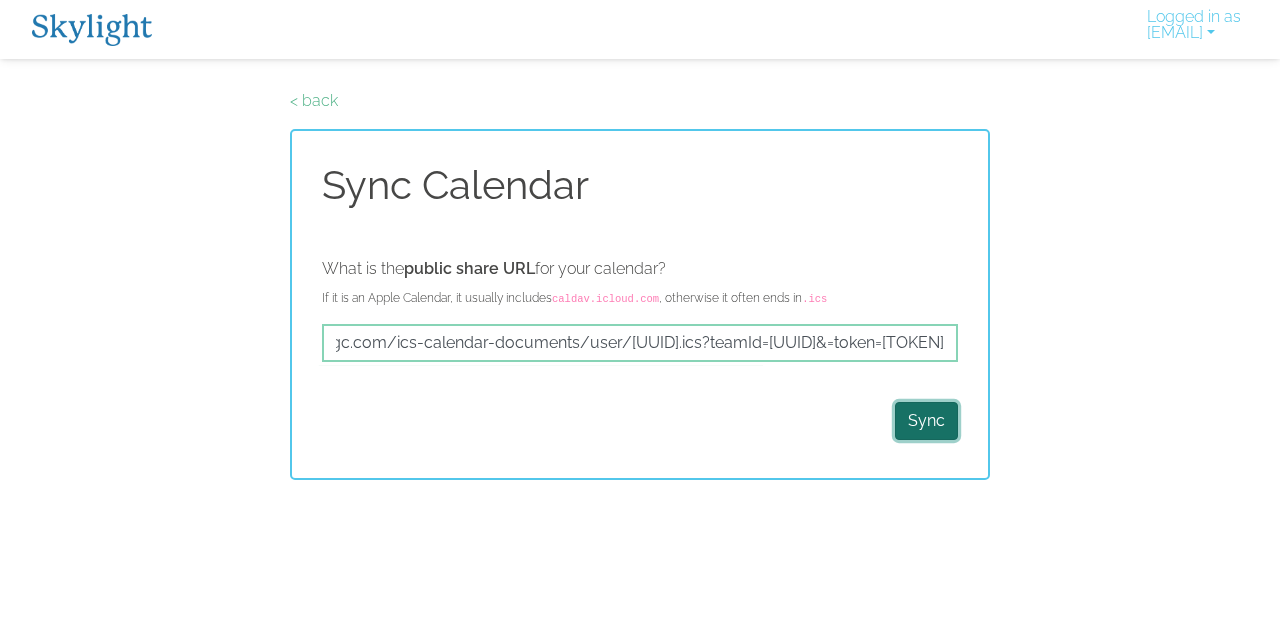 click on "Sync" at bounding box center (926, 421) 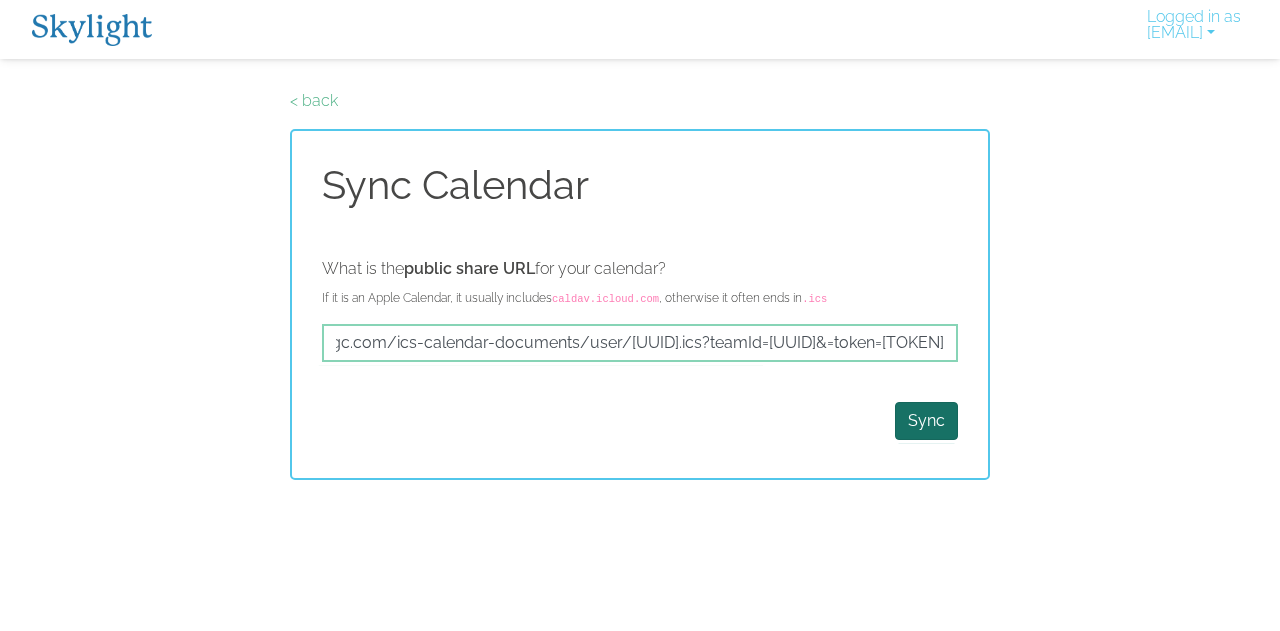 scroll, scrollTop: 0, scrollLeft: 0, axis: both 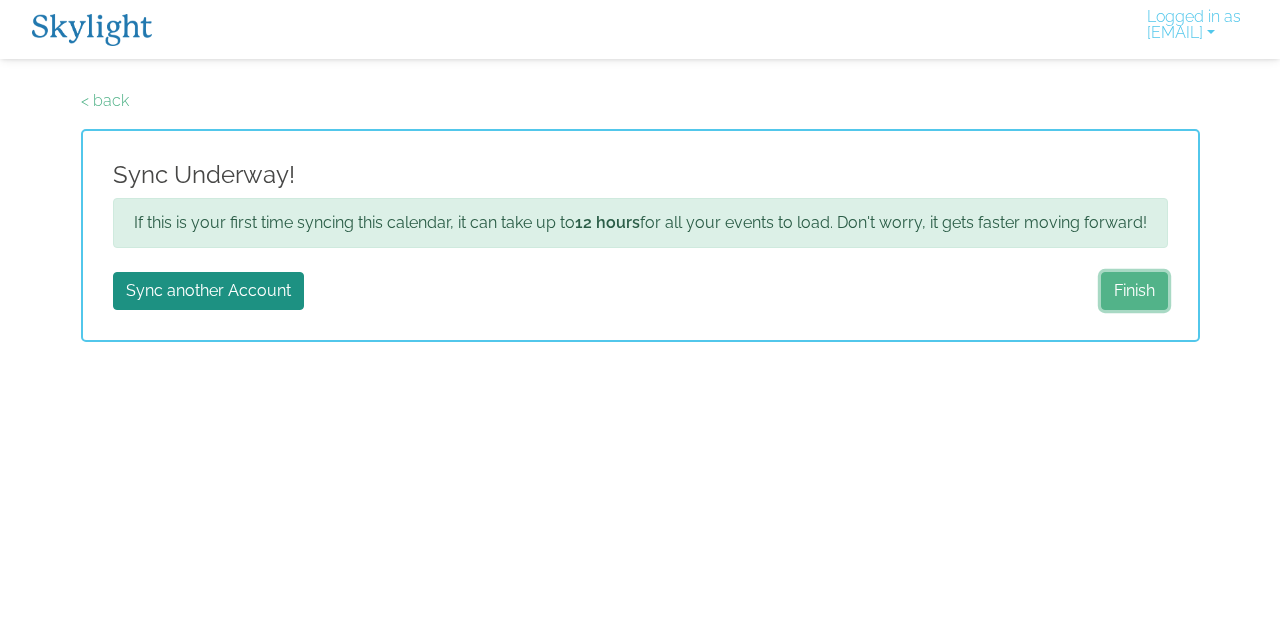 click on "Finish" at bounding box center (1134, 291) 